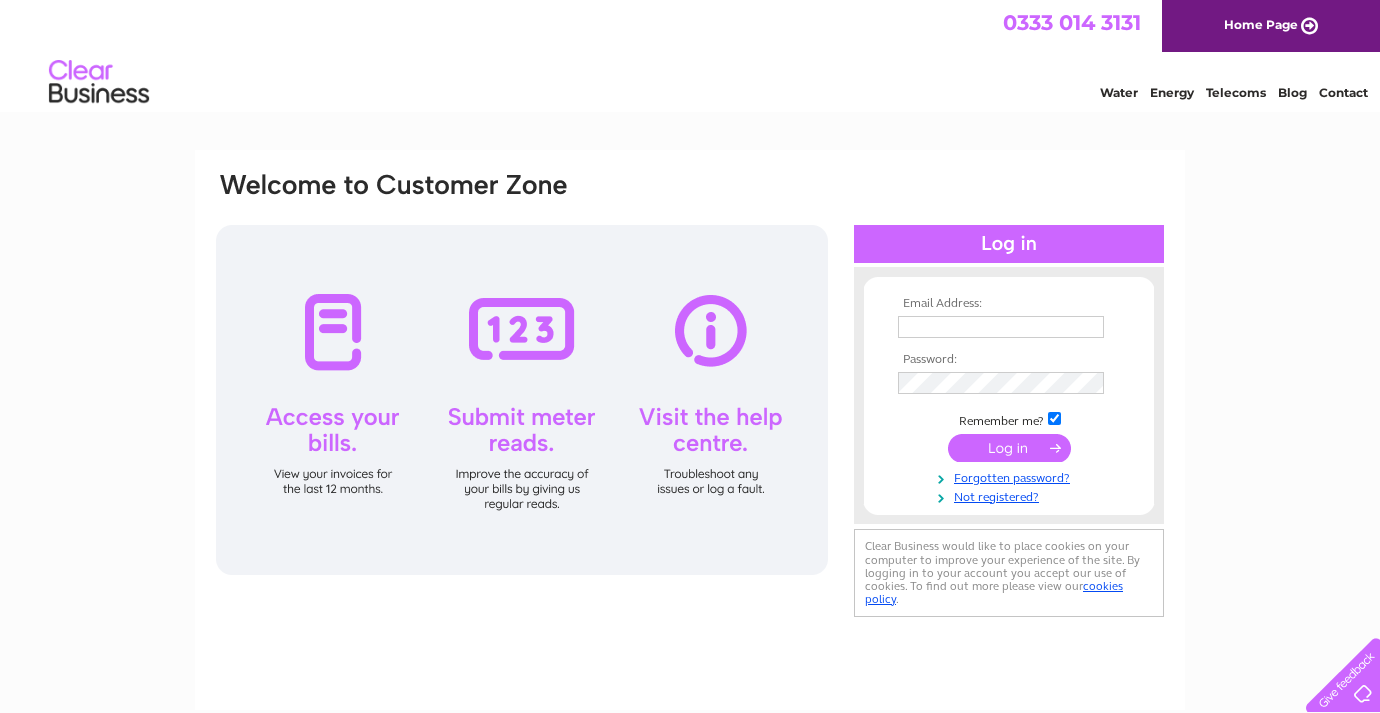 scroll, scrollTop: 0, scrollLeft: 0, axis: both 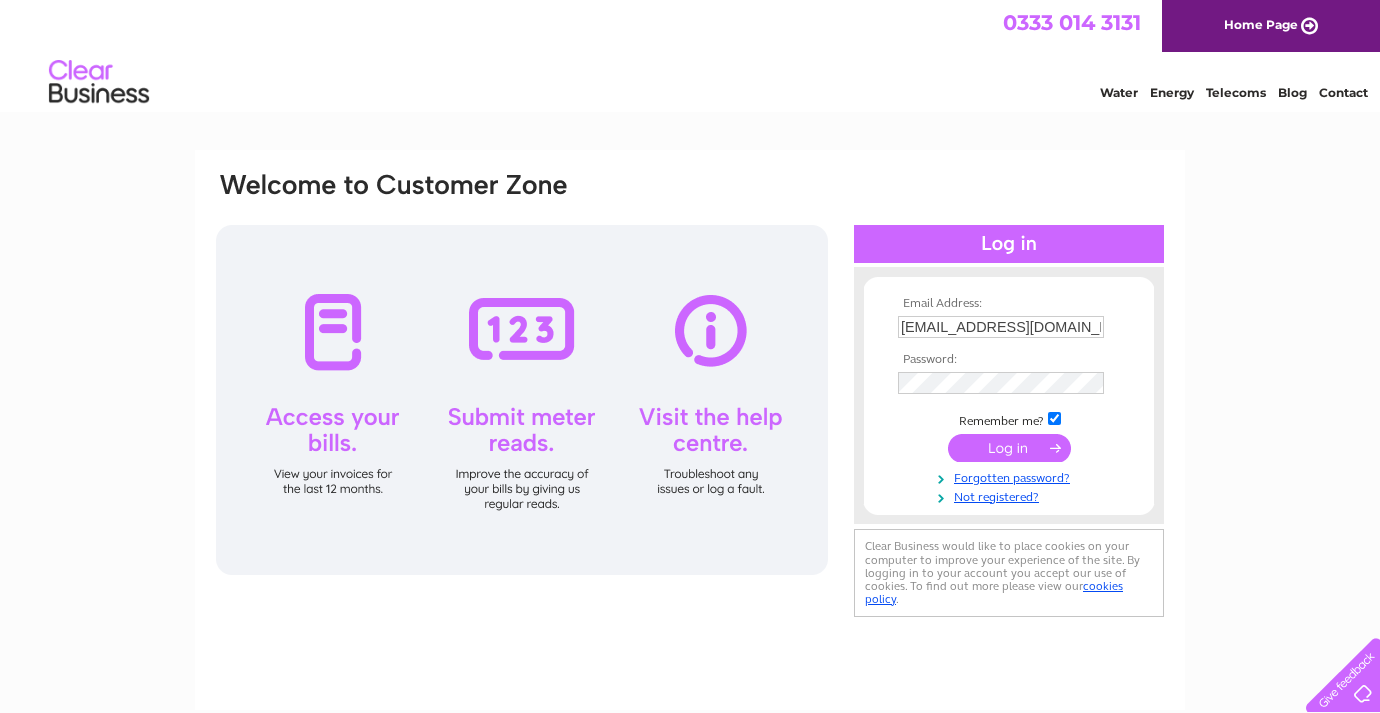 click at bounding box center [1009, 448] 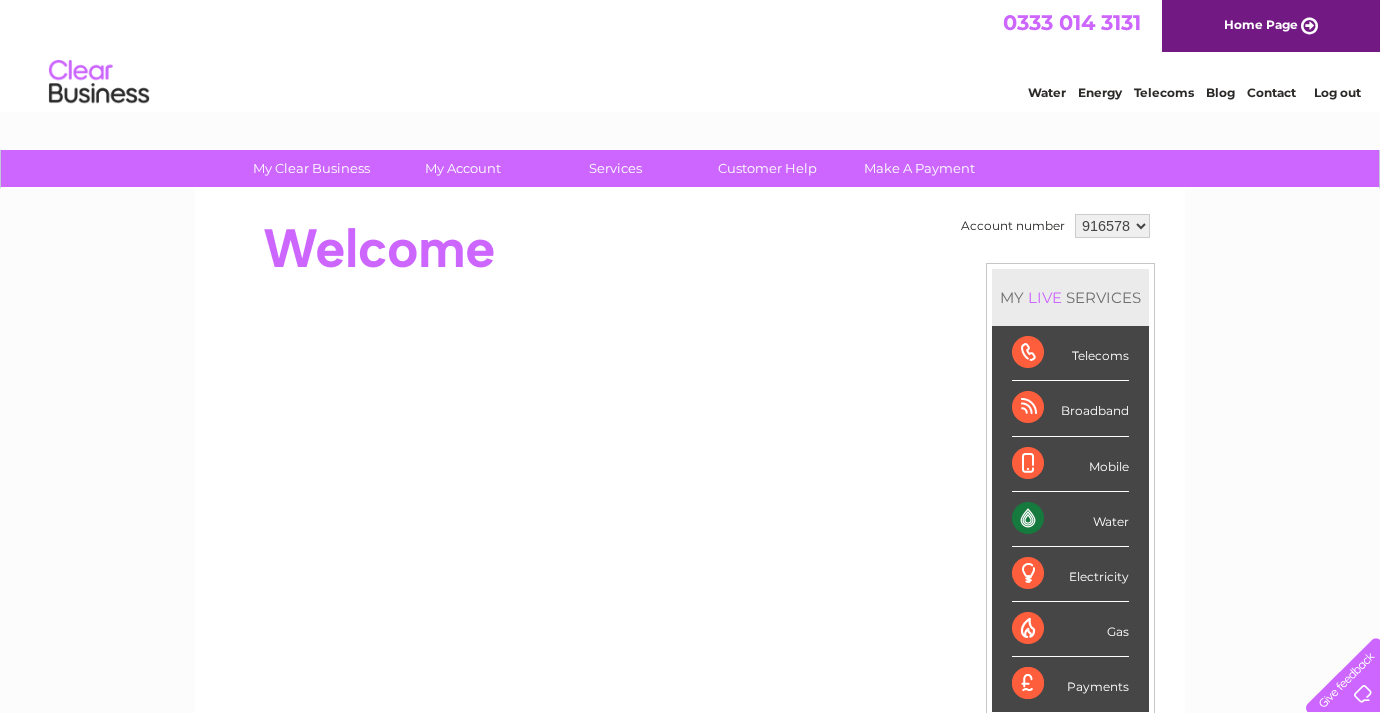 scroll, scrollTop: 0, scrollLeft: 0, axis: both 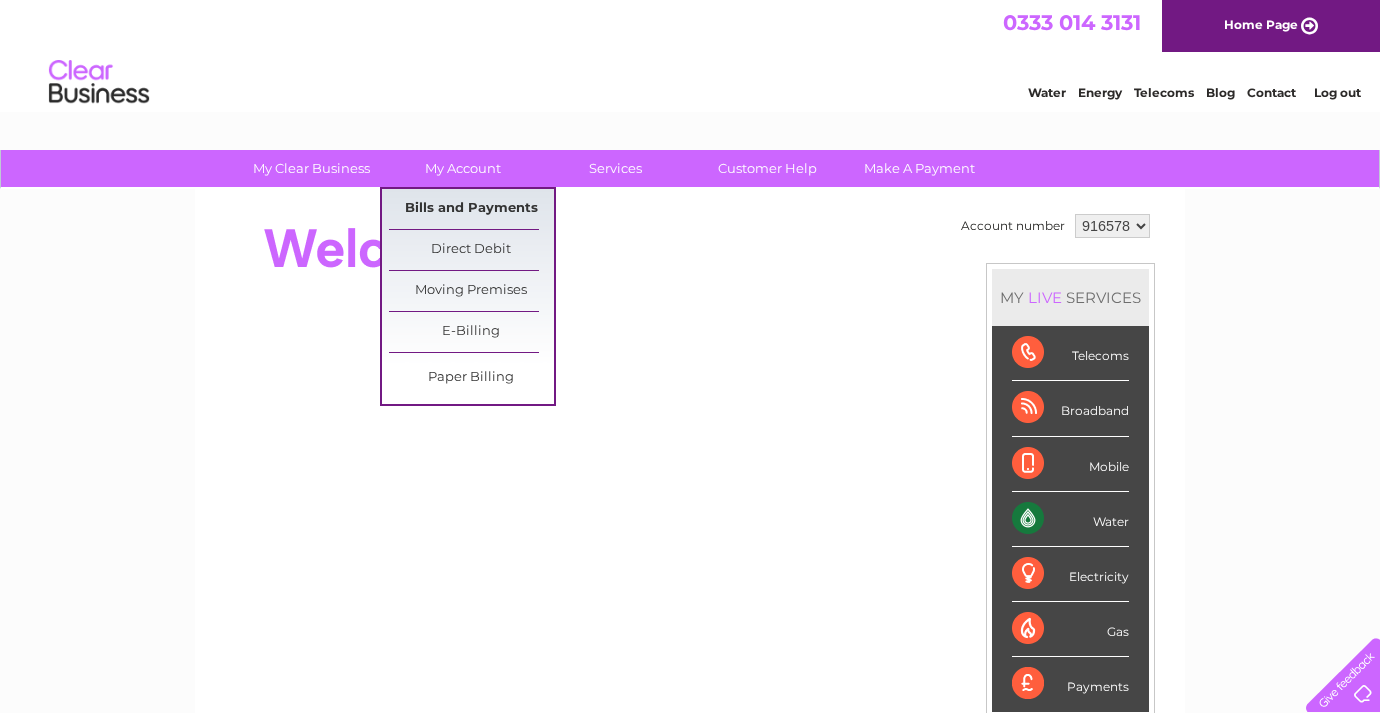 click on "Bills and Payments" at bounding box center [471, 209] 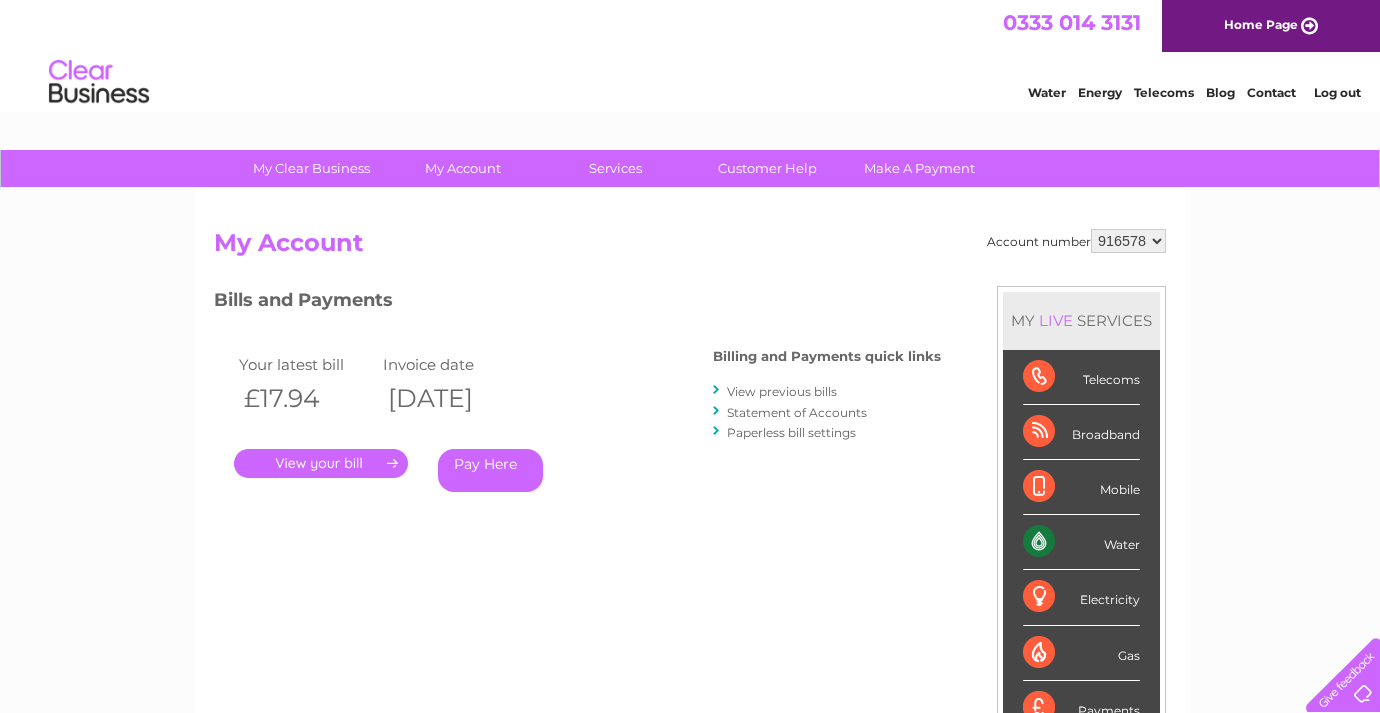 scroll, scrollTop: 0, scrollLeft: 0, axis: both 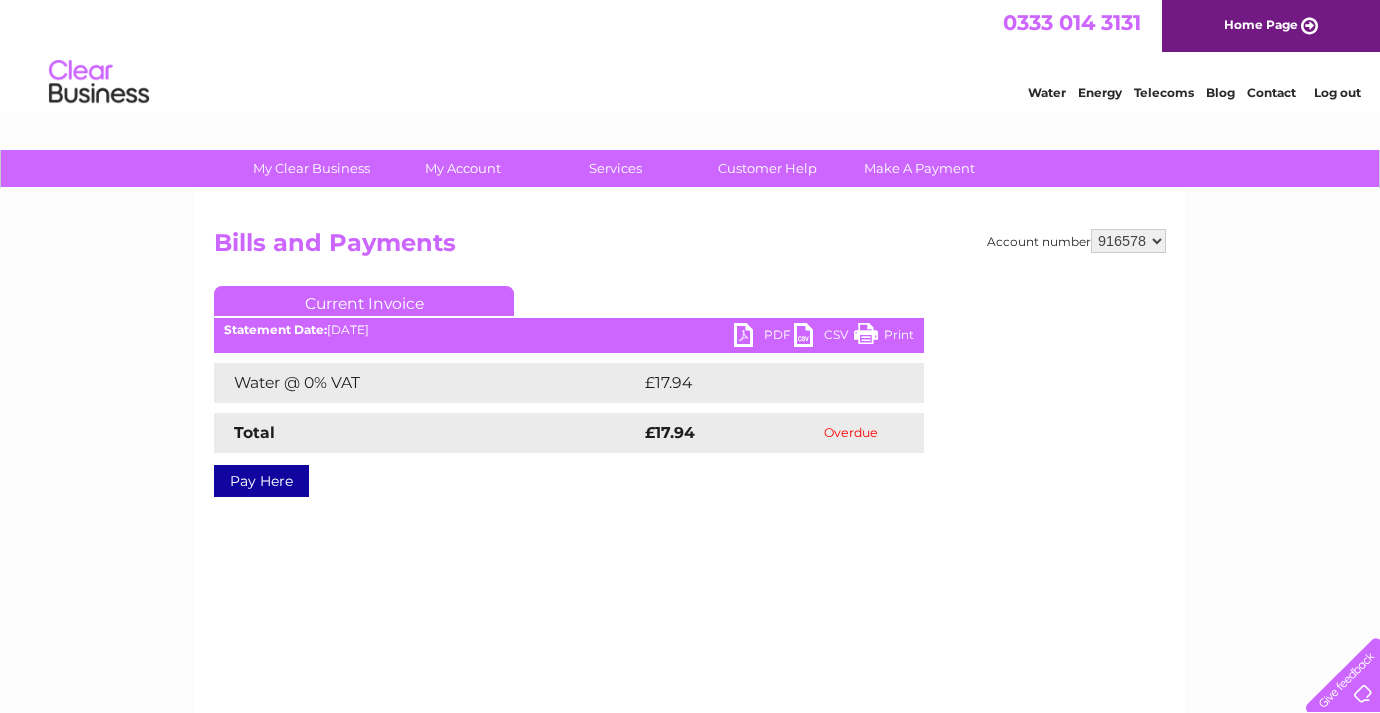 click on "PDF" at bounding box center (764, 337) 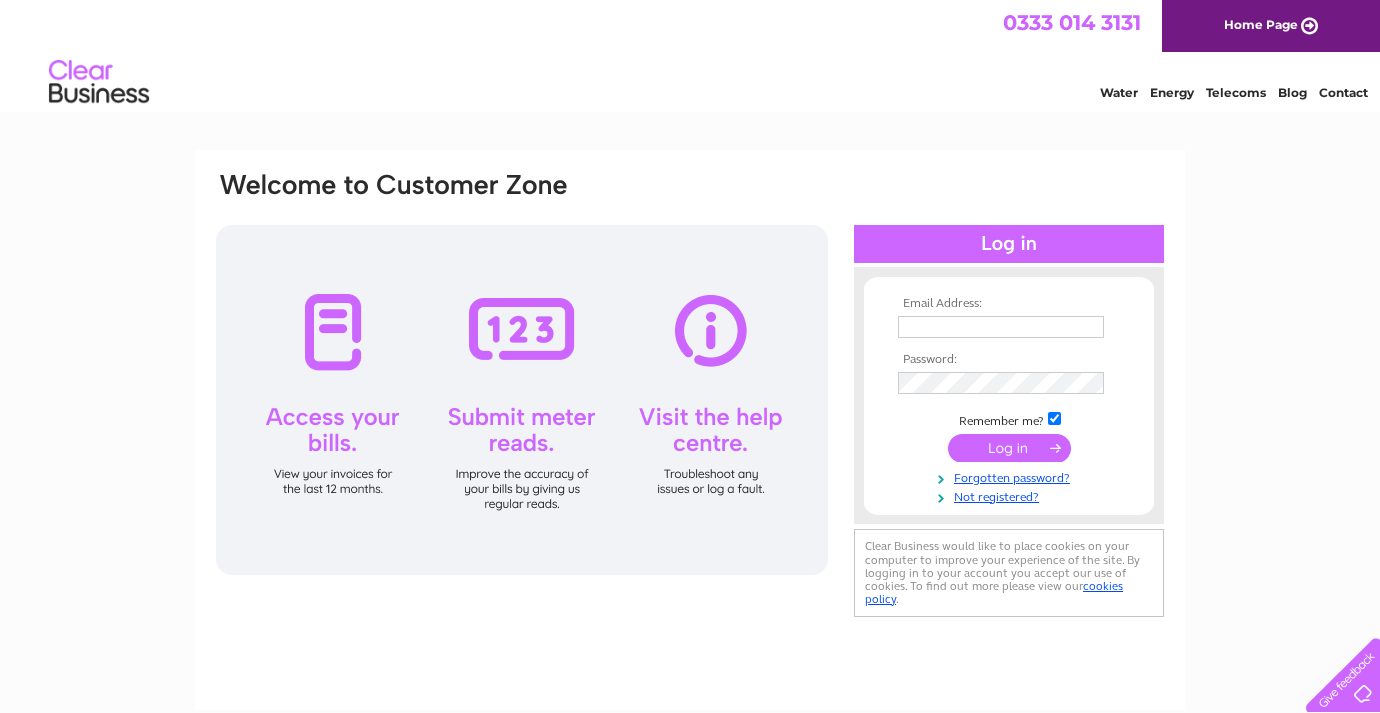 scroll, scrollTop: 0, scrollLeft: 0, axis: both 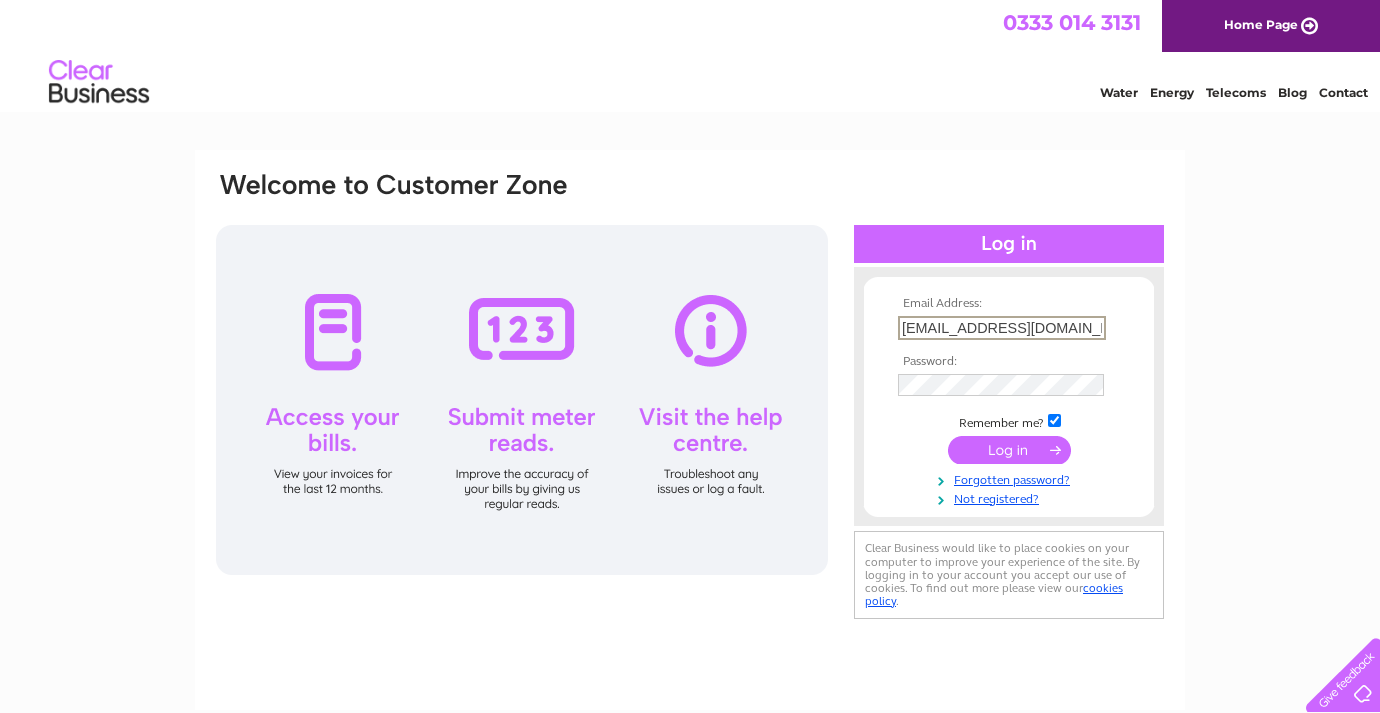 click on "[EMAIL_ADDRESS][DOMAIN_NAME]" at bounding box center (1002, 328) 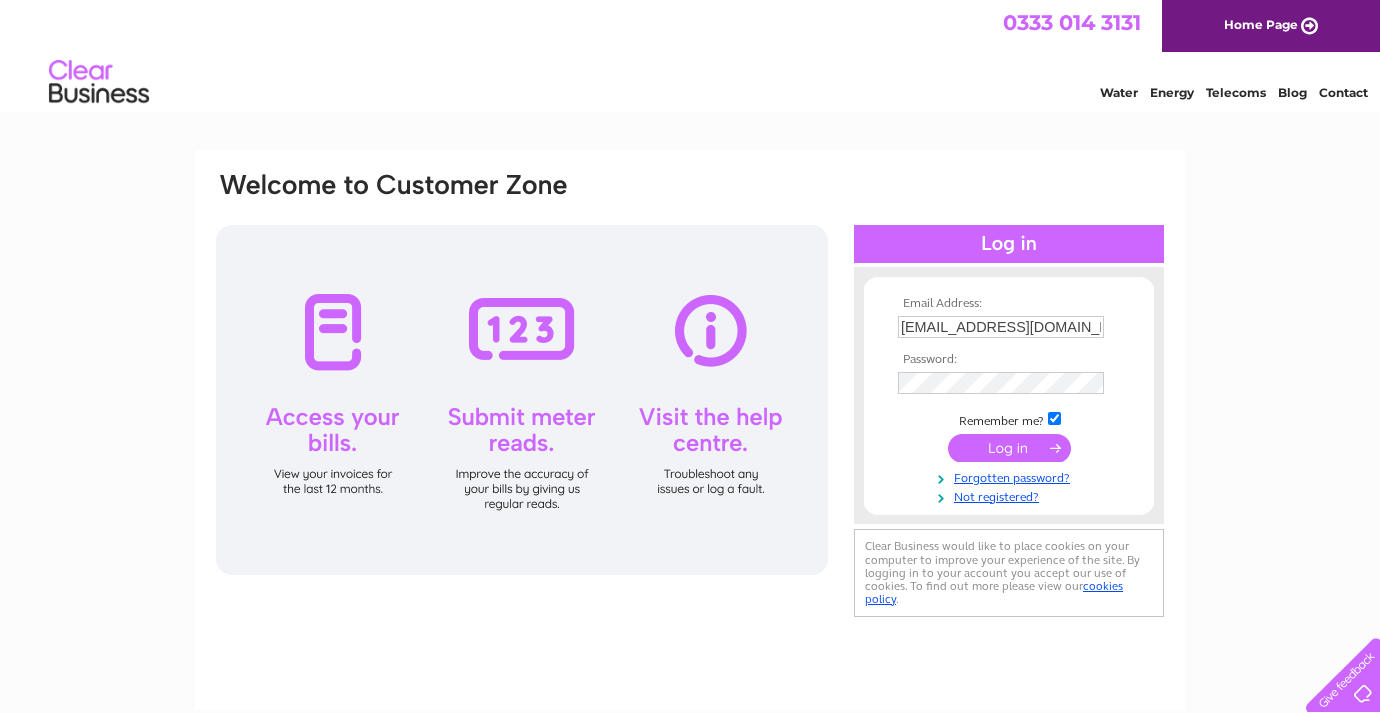 click at bounding box center [1009, 448] 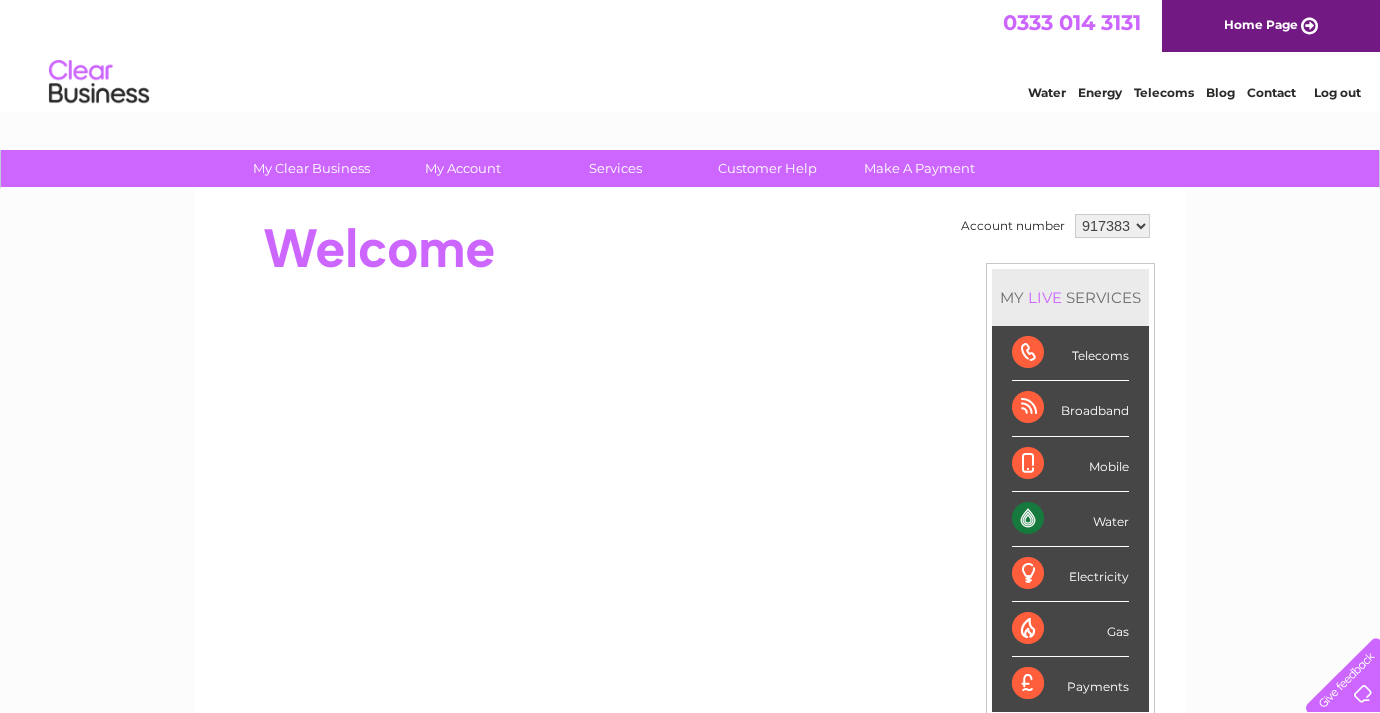 scroll, scrollTop: 0, scrollLeft: 0, axis: both 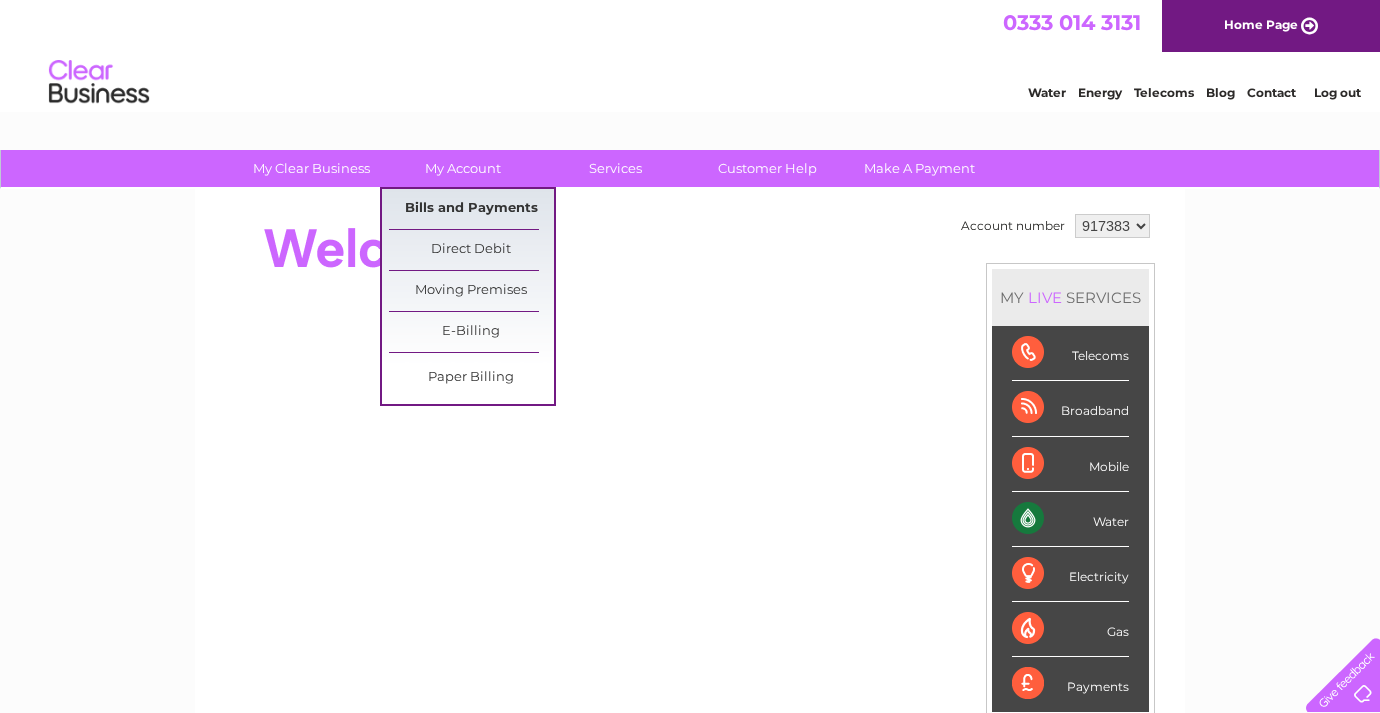 click on "Bills and Payments" at bounding box center (471, 209) 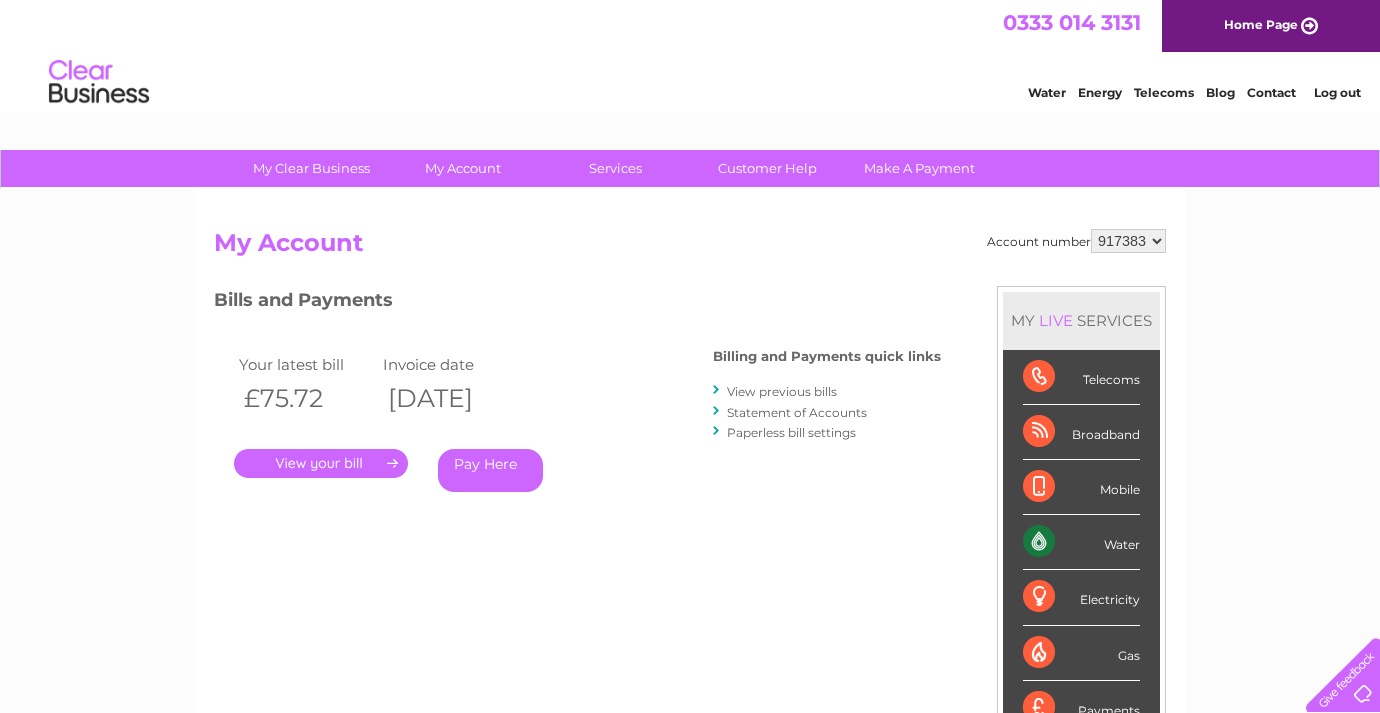 scroll, scrollTop: 0, scrollLeft: 0, axis: both 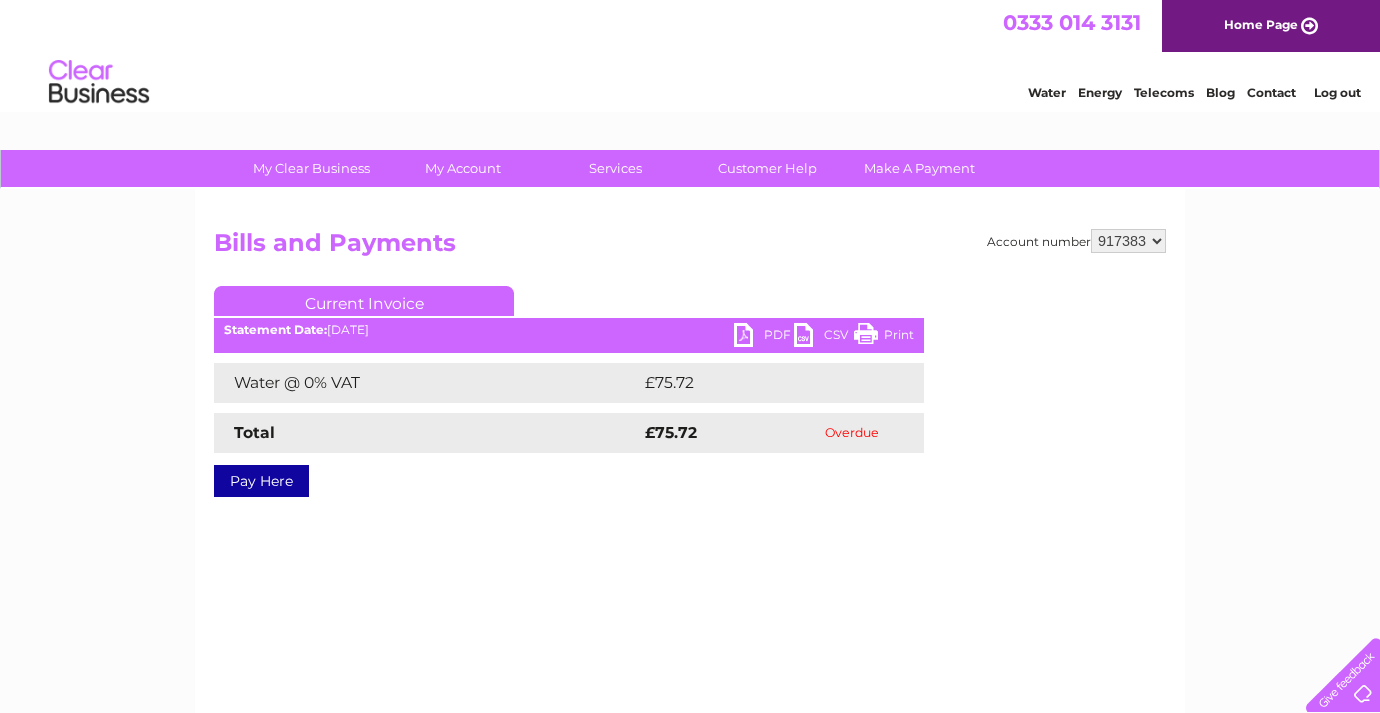 click on "PDF" at bounding box center (764, 337) 